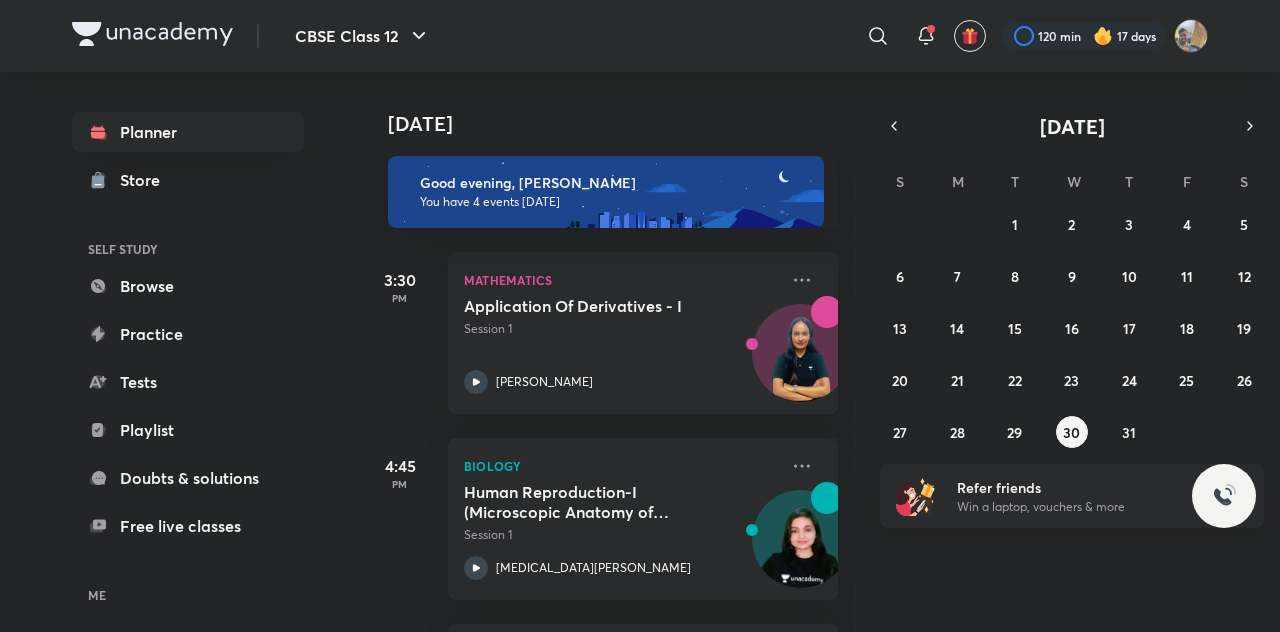 scroll, scrollTop: 0, scrollLeft: 0, axis: both 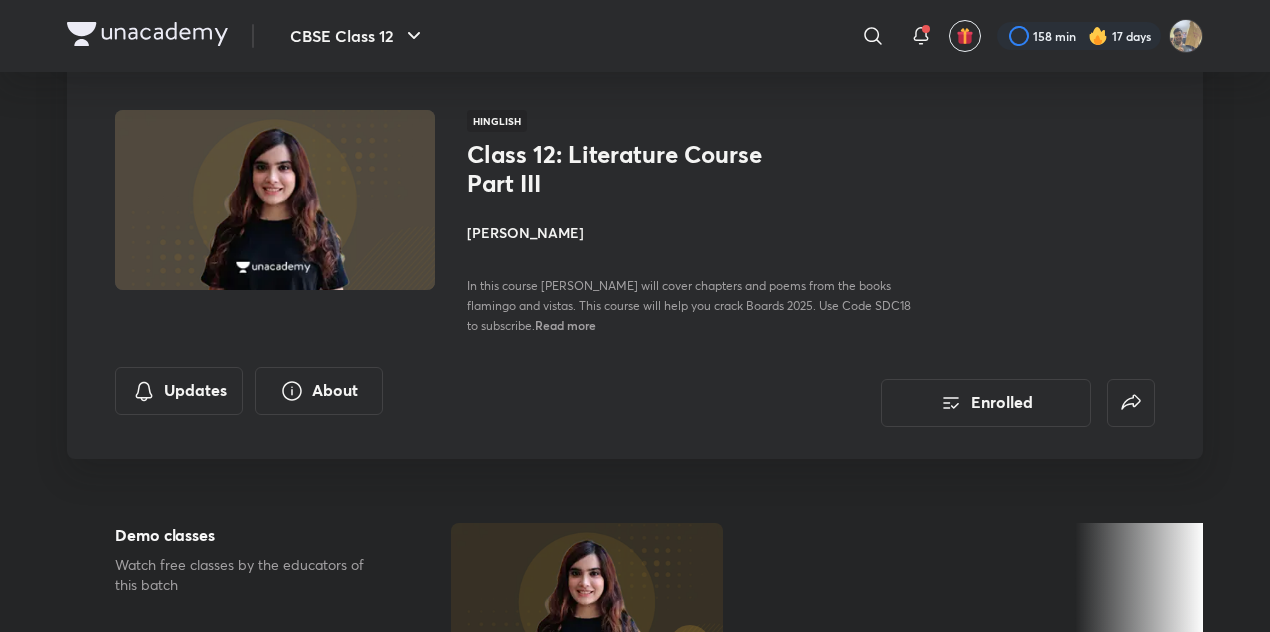 click at bounding box center [147, 34] 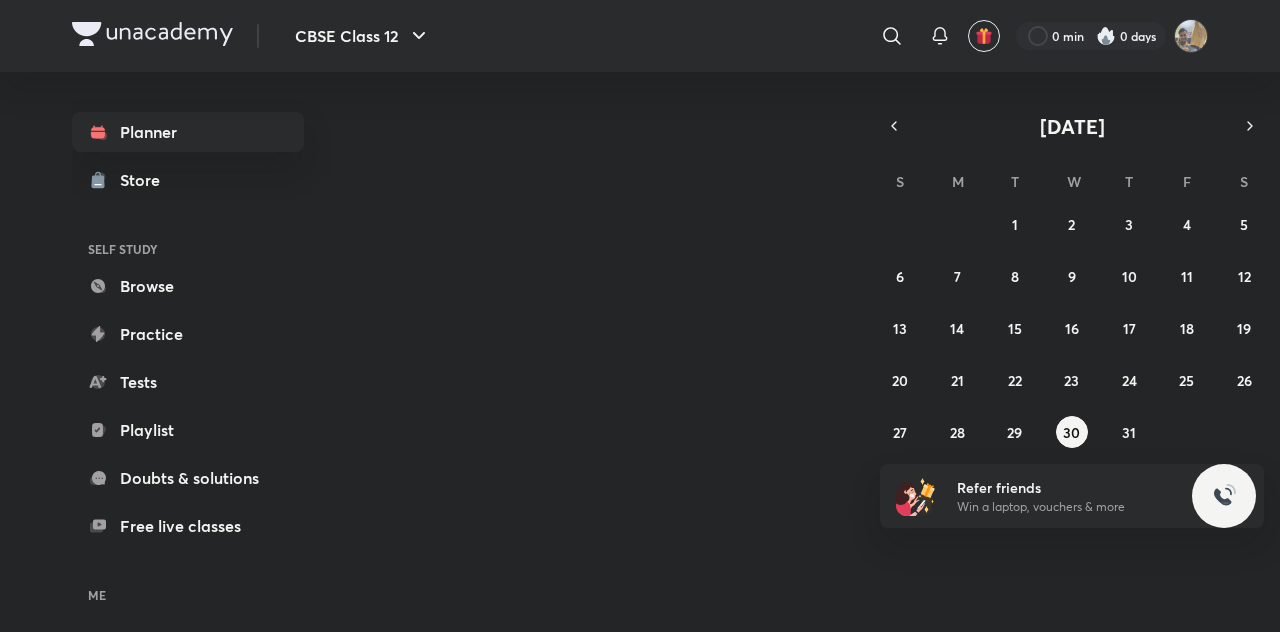 scroll, scrollTop: 0, scrollLeft: 0, axis: both 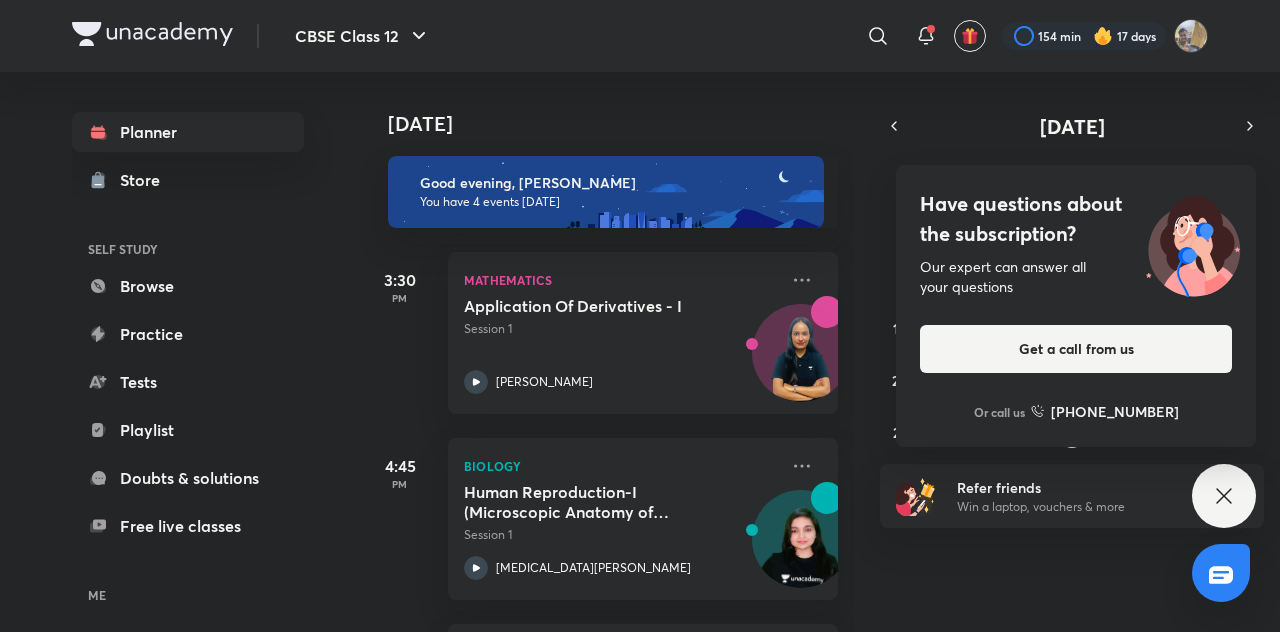 click on "​" at bounding box center [714, 36] 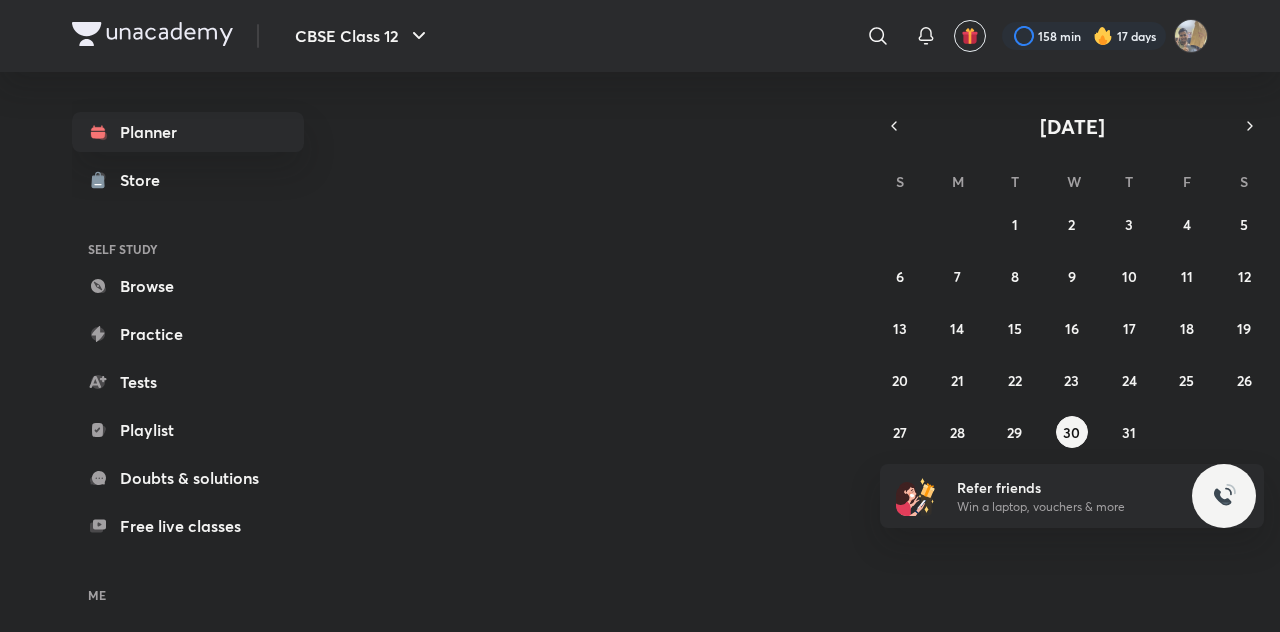 scroll, scrollTop: 0, scrollLeft: 0, axis: both 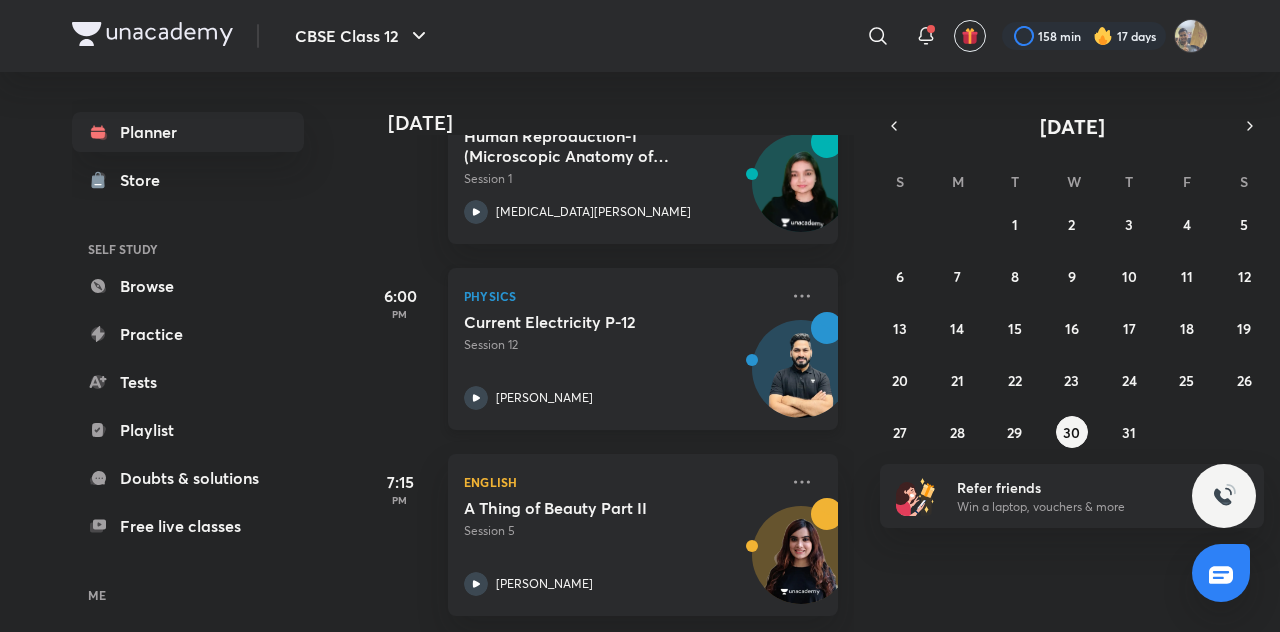 click on "Current Electricity P-12 Session 12" at bounding box center [621, 333] 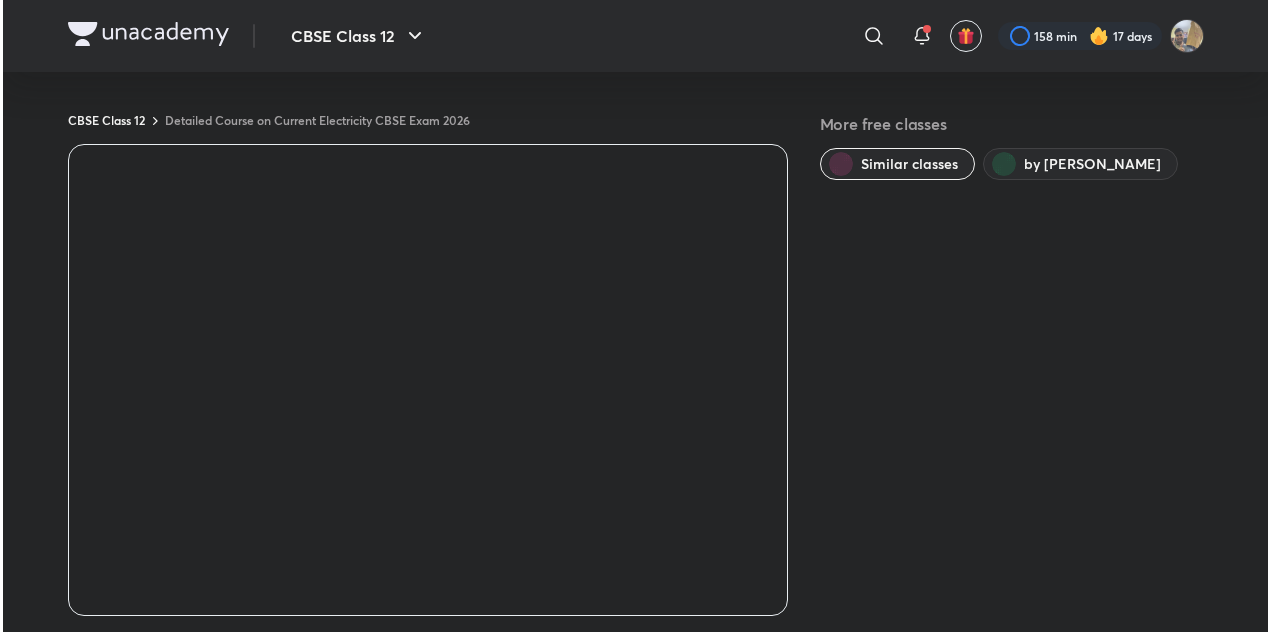 scroll, scrollTop: 0, scrollLeft: 0, axis: both 